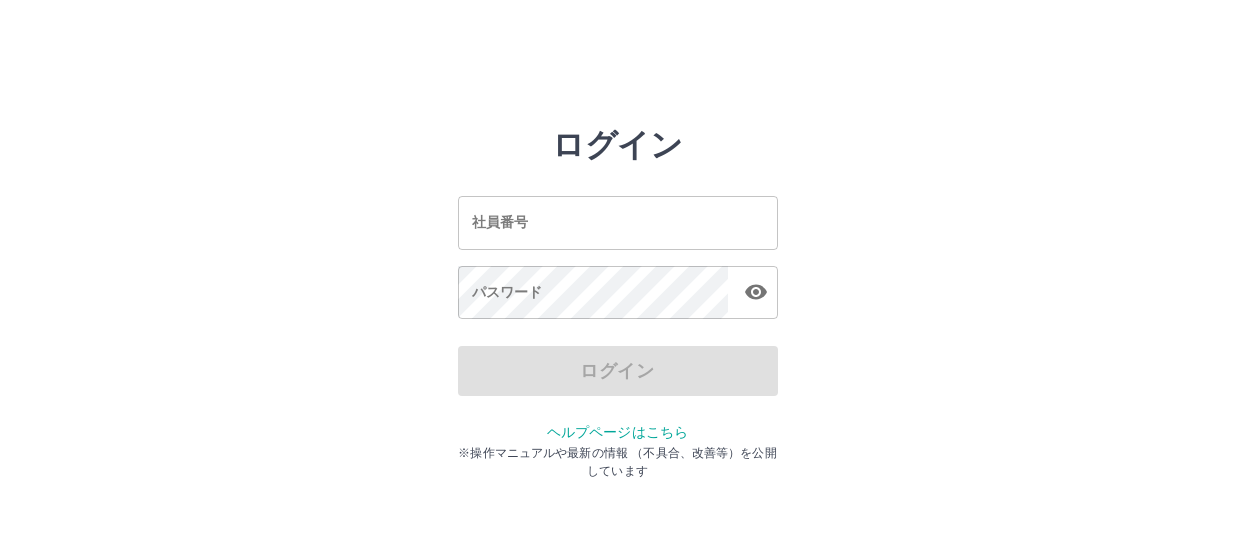 scroll, scrollTop: 0, scrollLeft: 0, axis: both 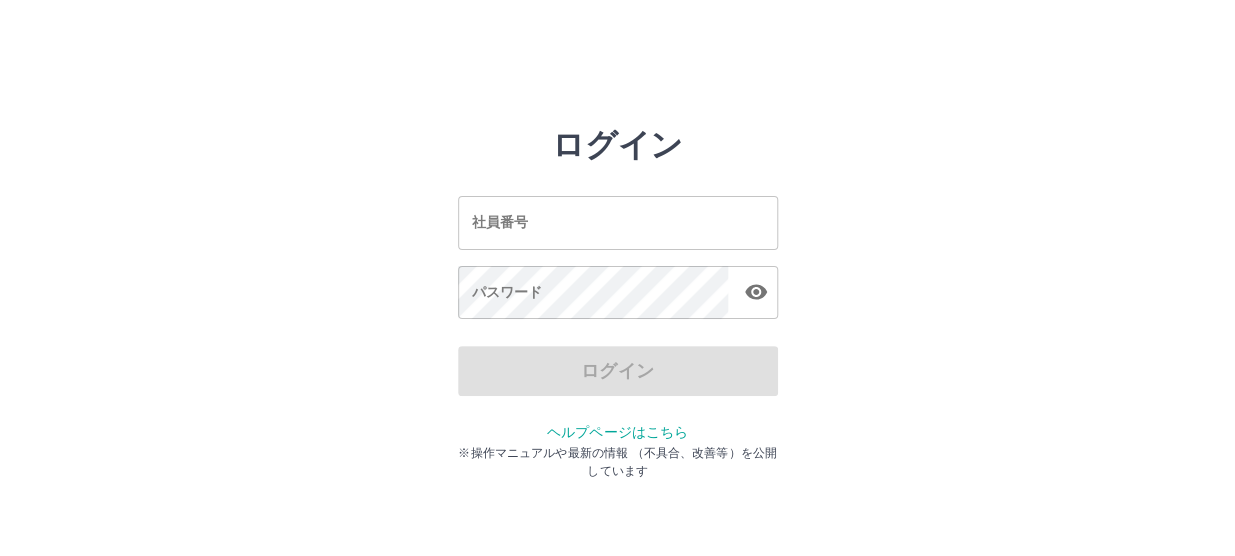 drag, startPoint x: 1237, startPoint y: 366, endPoint x: 573, endPoint y: 231, distance: 677.58466 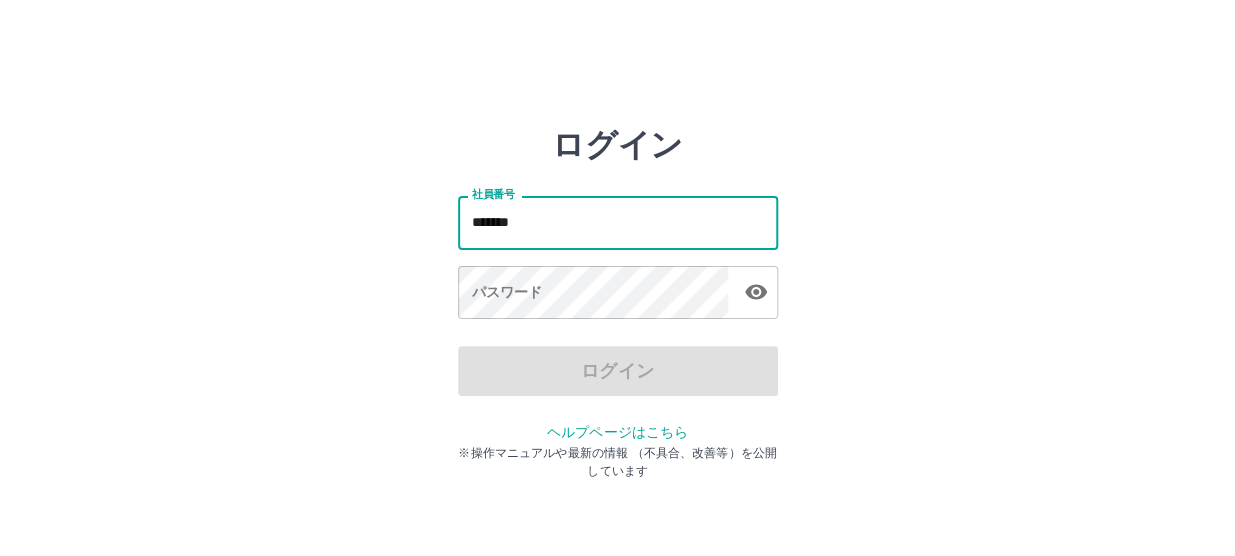 type on "*******" 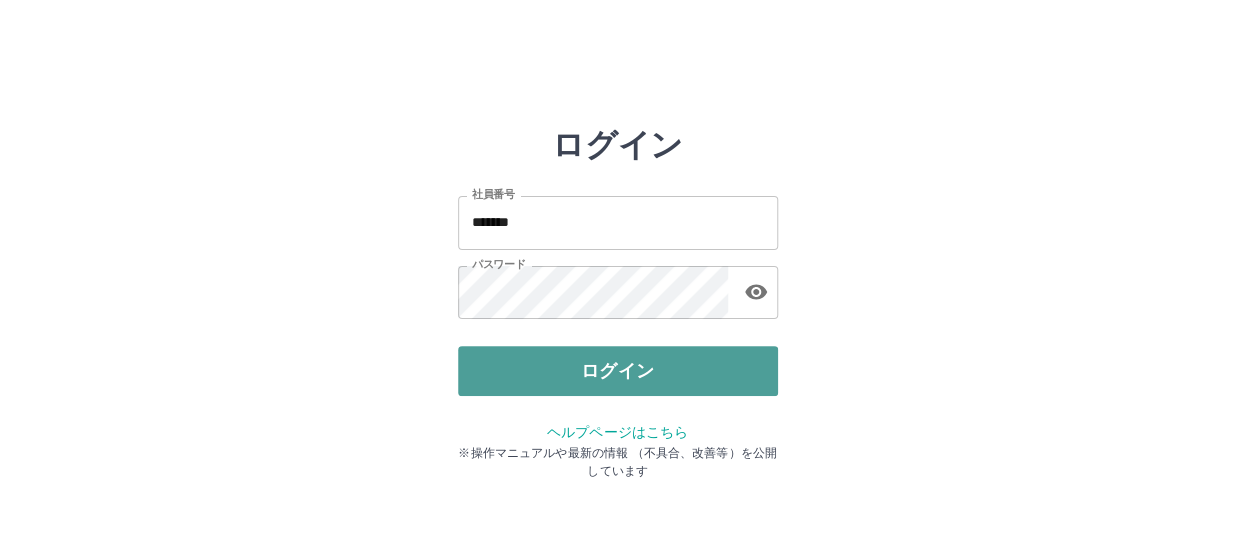 click on "ログイン" at bounding box center (618, 371) 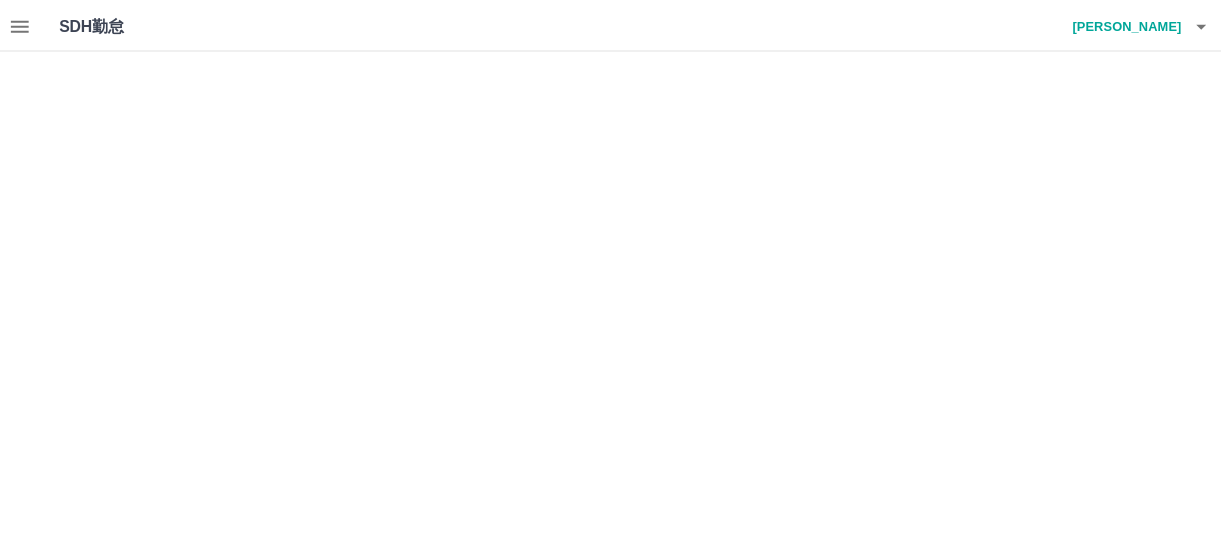 scroll, scrollTop: 0, scrollLeft: 0, axis: both 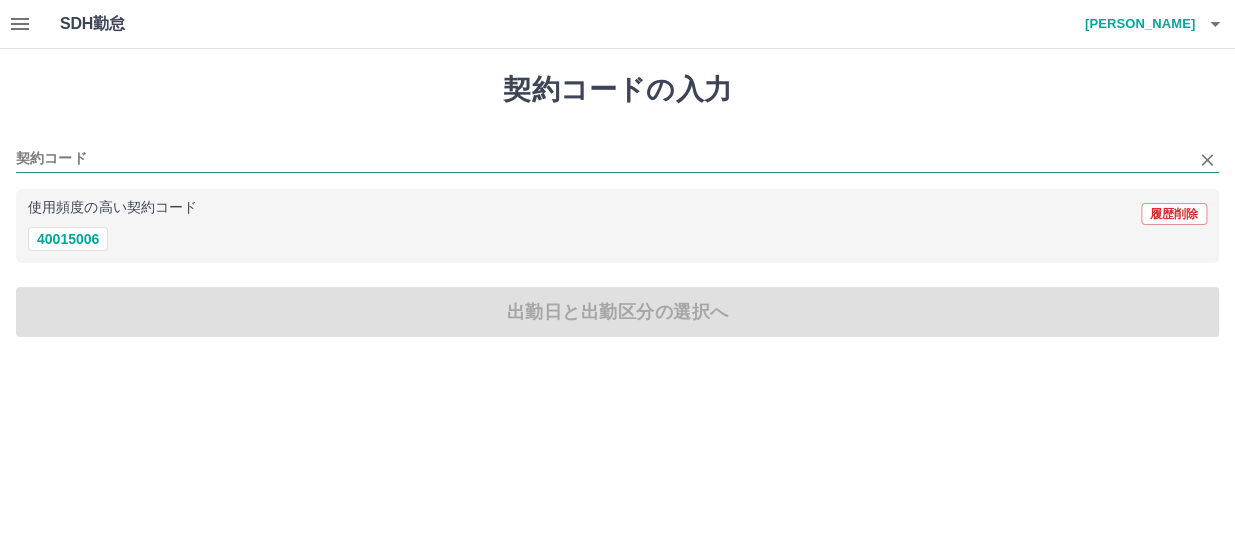 click on "契約コード" at bounding box center [602, 159] 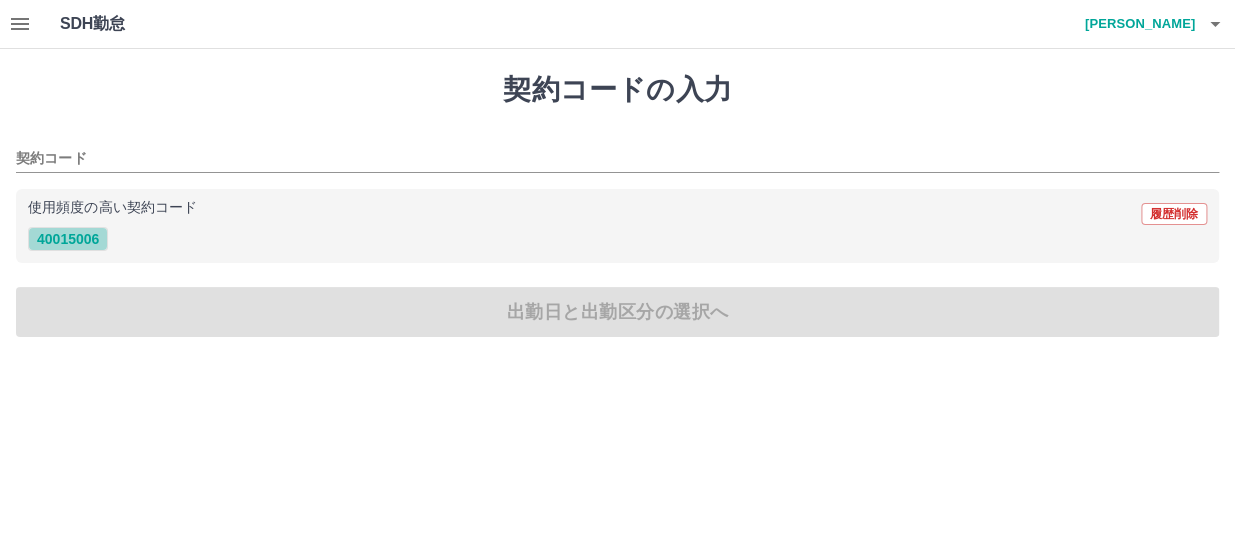 click on "40015006" at bounding box center (68, 239) 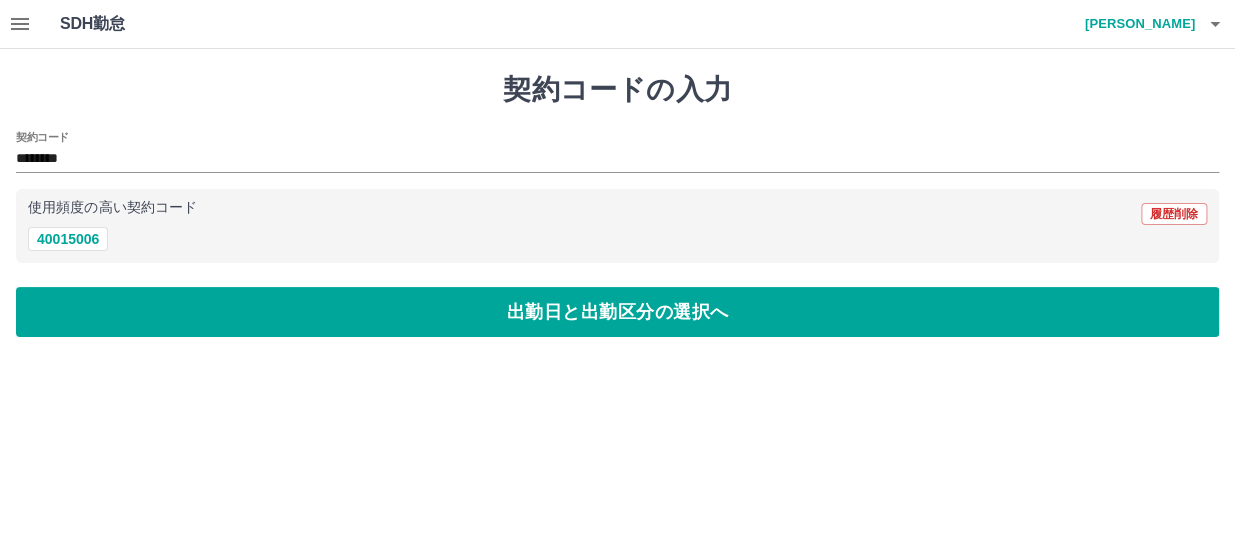 click on "SDH勤怠 [PERSON_NAME] 契約コードの入力 契約コード ******** 使用頻度の高い契約コード 履歴削除 40015006 出勤日と出勤区分の選択へ SDH勤怠" at bounding box center [617, 180] 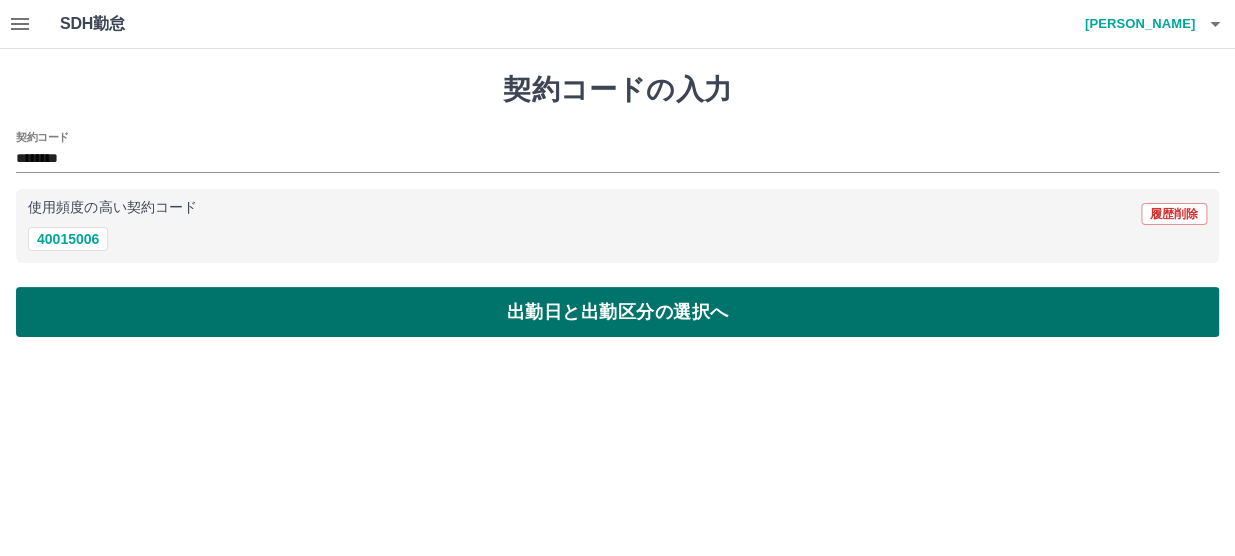 click on "出勤日と出勤区分の選択へ" at bounding box center (617, 312) 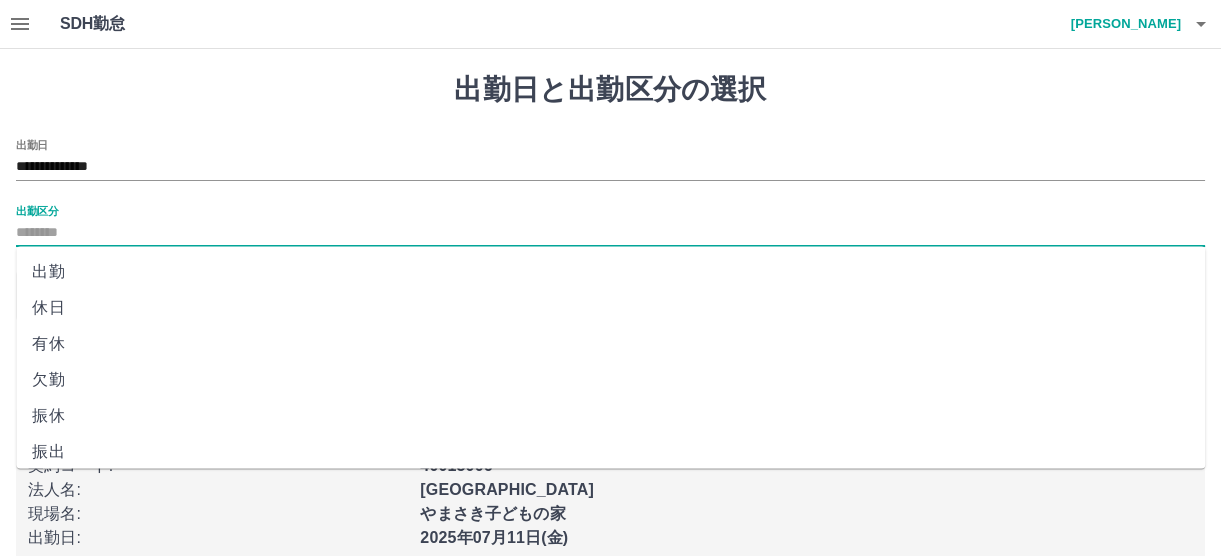 click on "出勤区分" at bounding box center (610, 233) 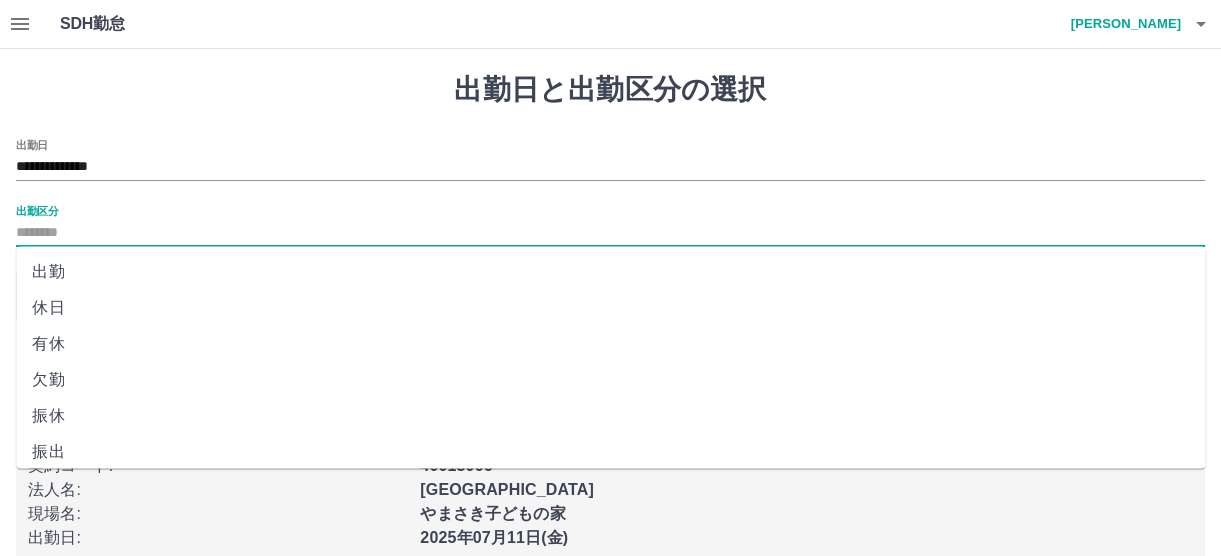 click on "出勤" at bounding box center (610, 272) 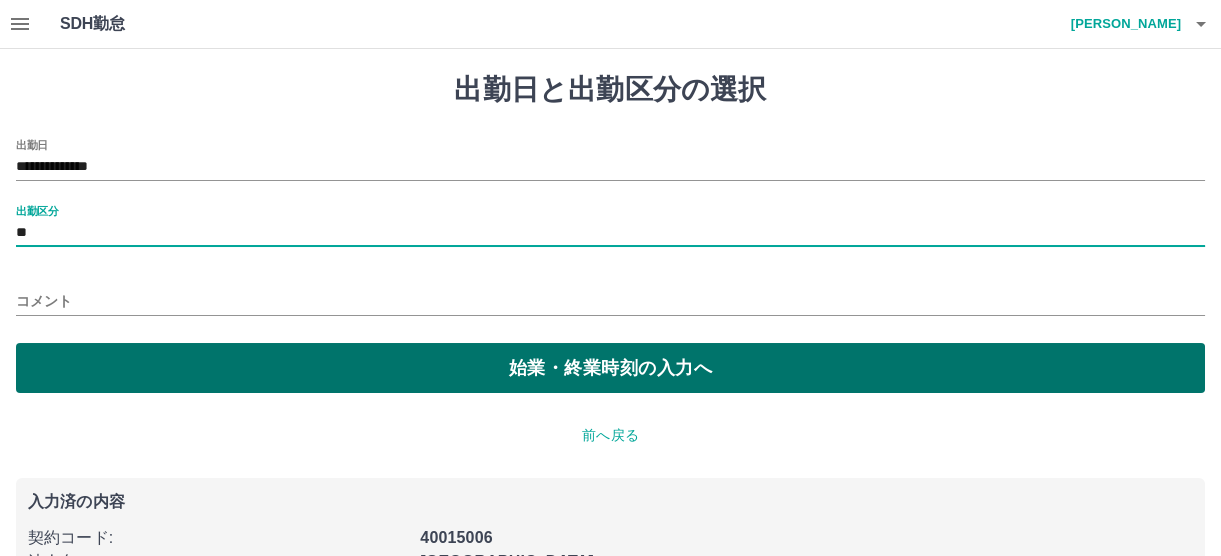 click on "始業・終業時刻の入力へ" at bounding box center [610, 368] 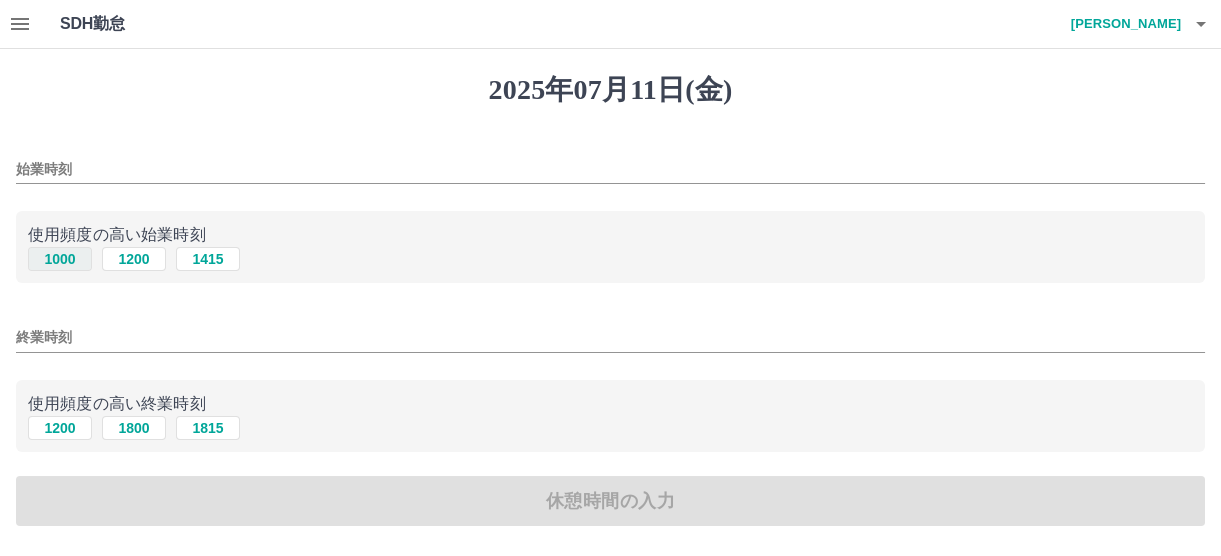 click on "1000" at bounding box center [60, 259] 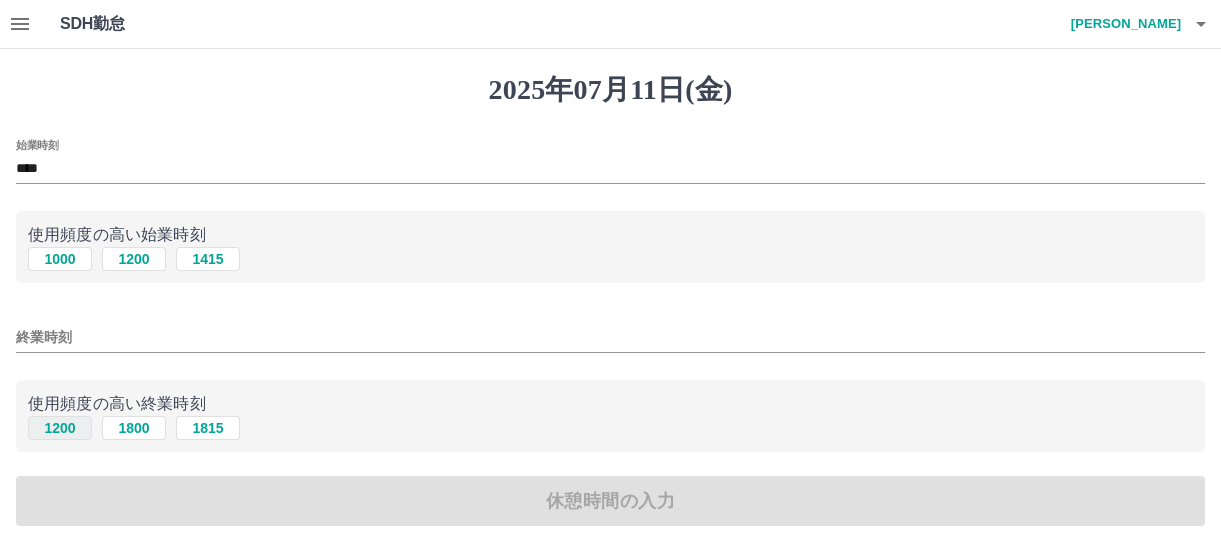 click on "1200" at bounding box center [60, 428] 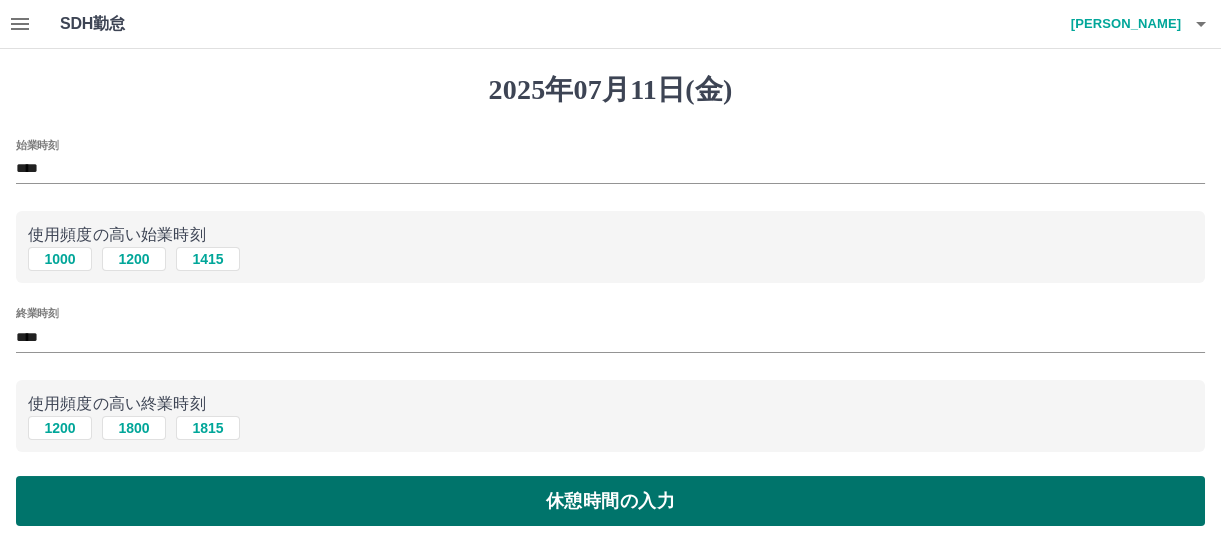 click on "休憩時間の入力" at bounding box center [610, 501] 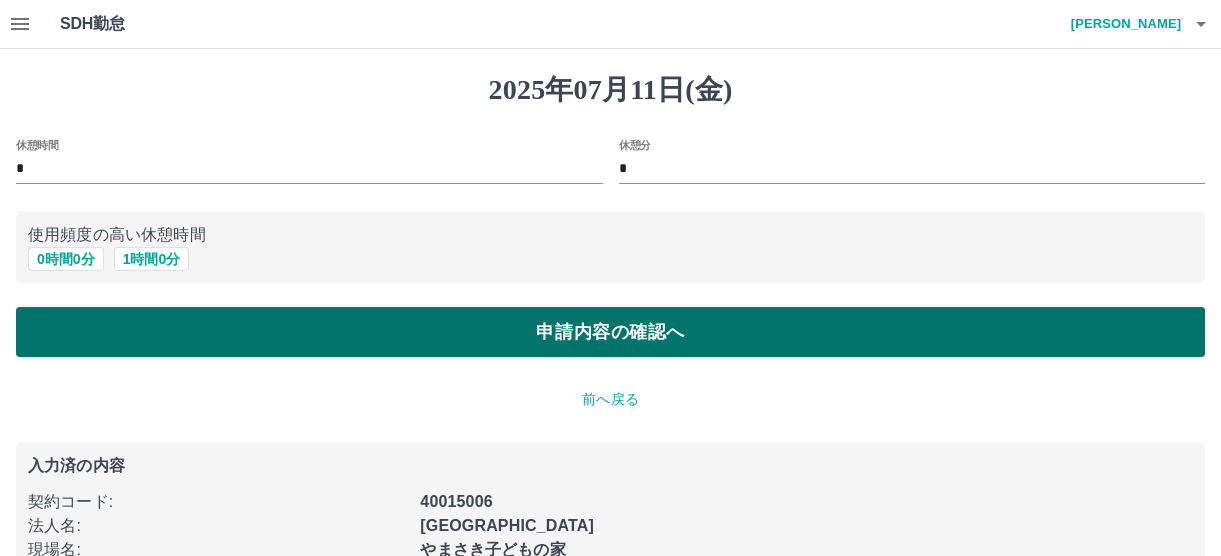 click on "申請内容の確認へ" at bounding box center (610, 332) 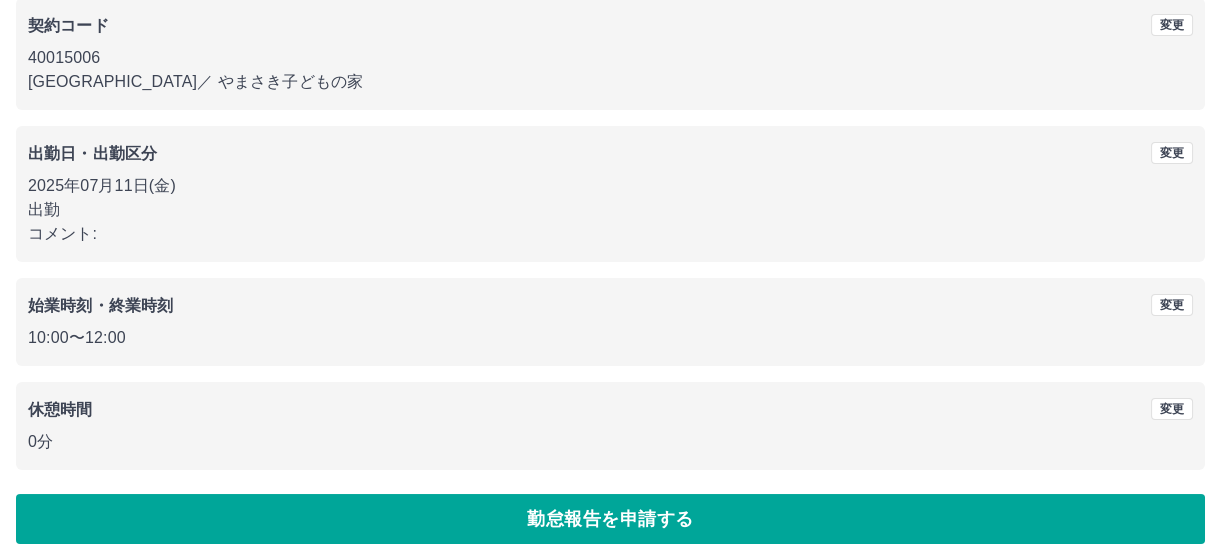 scroll, scrollTop: 191, scrollLeft: 0, axis: vertical 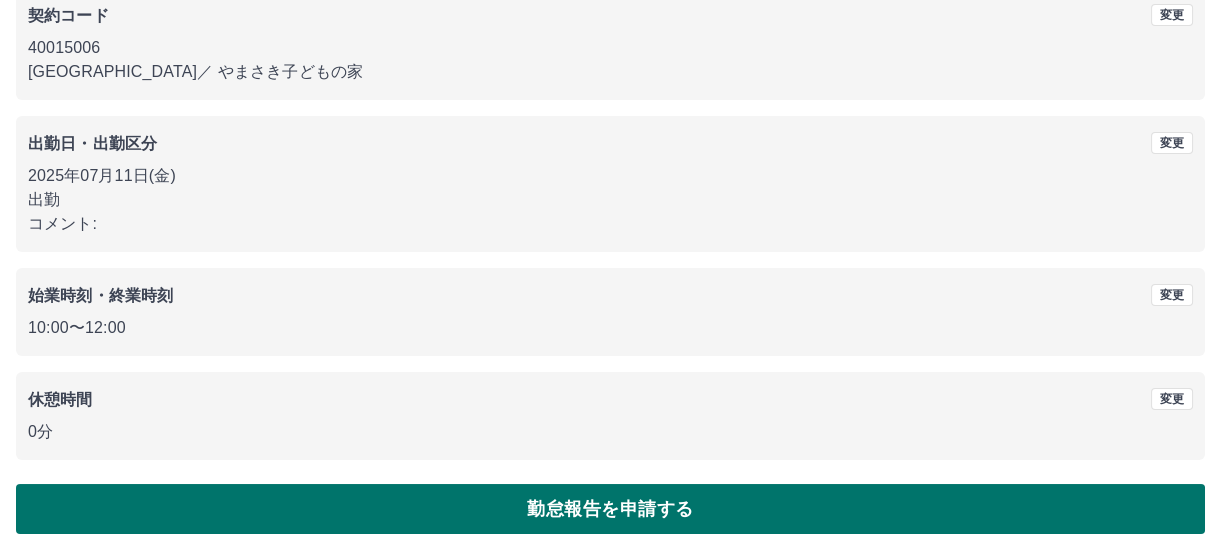 click on "勤怠報告を申請する" at bounding box center (610, 509) 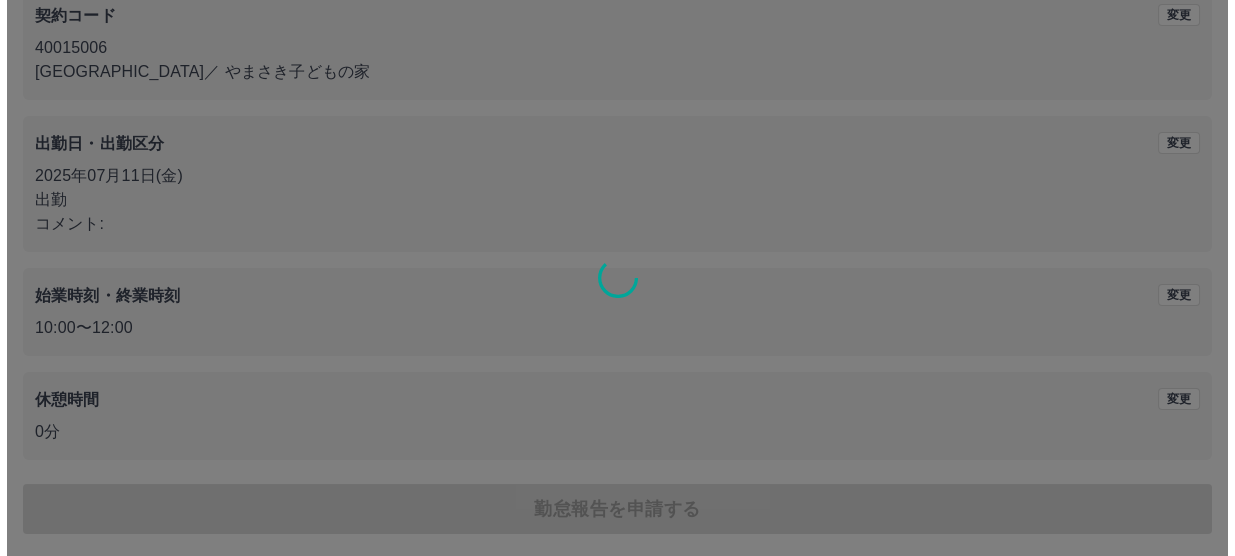 scroll, scrollTop: 0, scrollLeft: 0, axis: both 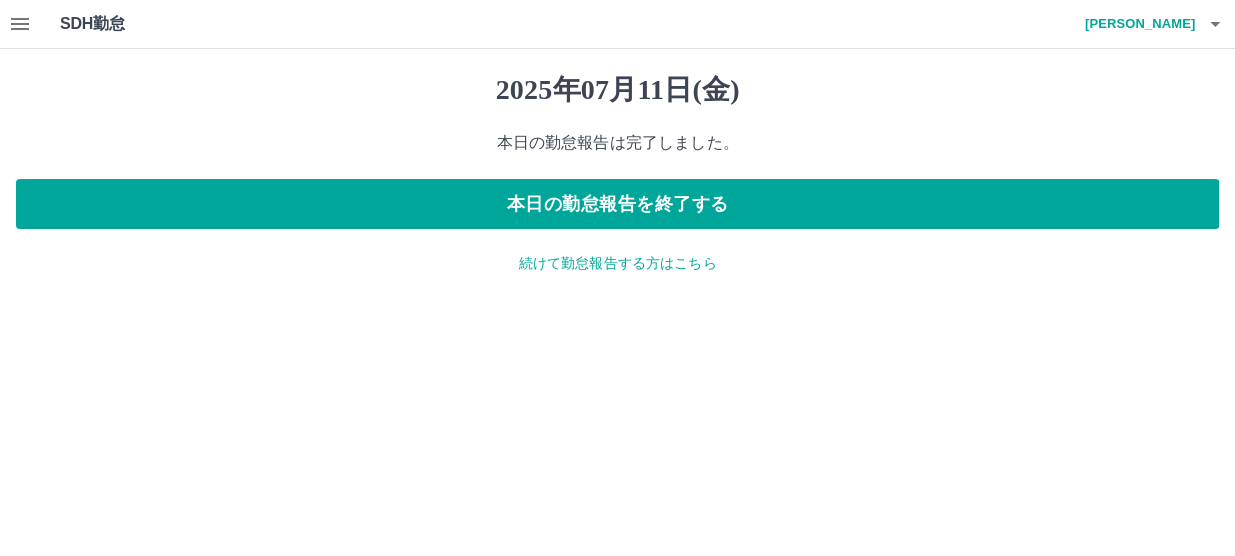 click on "続けて勤怠報告する方はこちら" at bounding box center (617, 263) 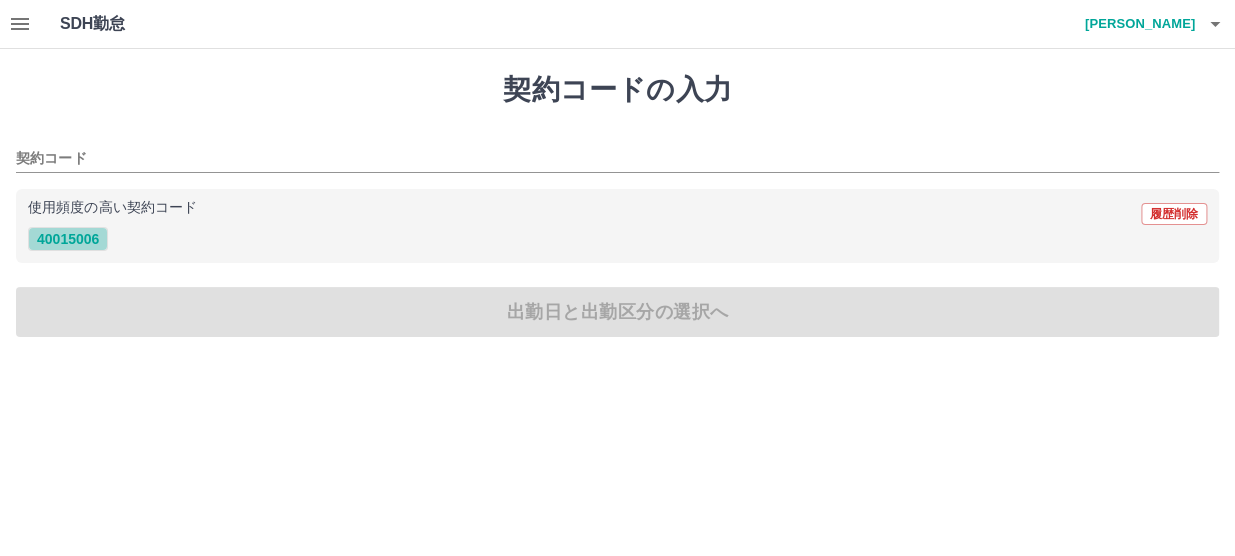 click on "40015006" at bounding box center [68, 239] 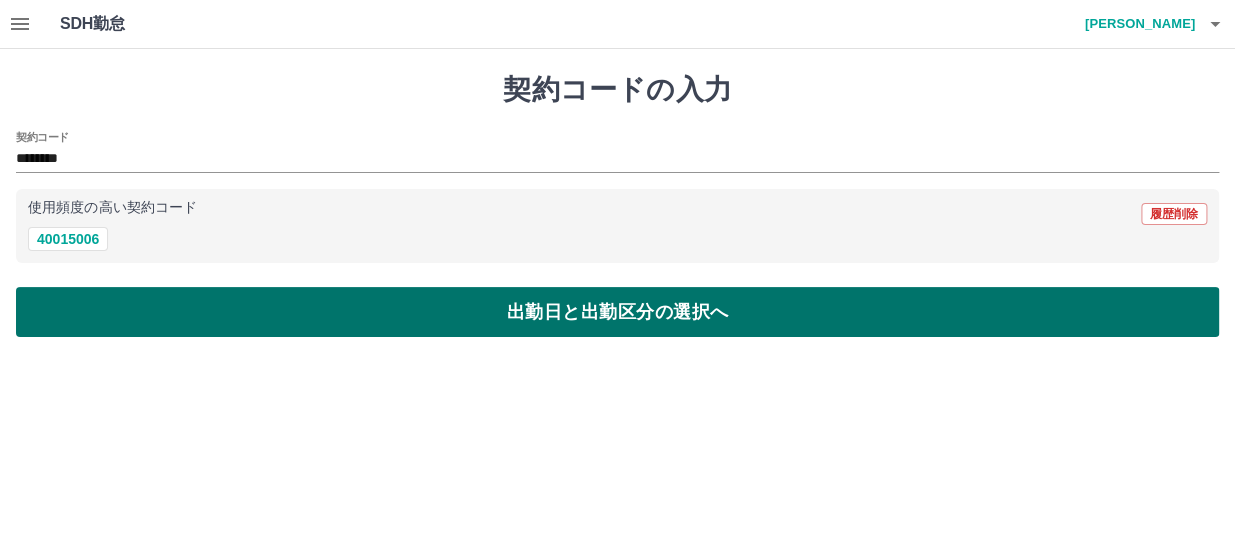 click on "出勤日と出勤区分の選択へ" at bounding box center [617, 312] 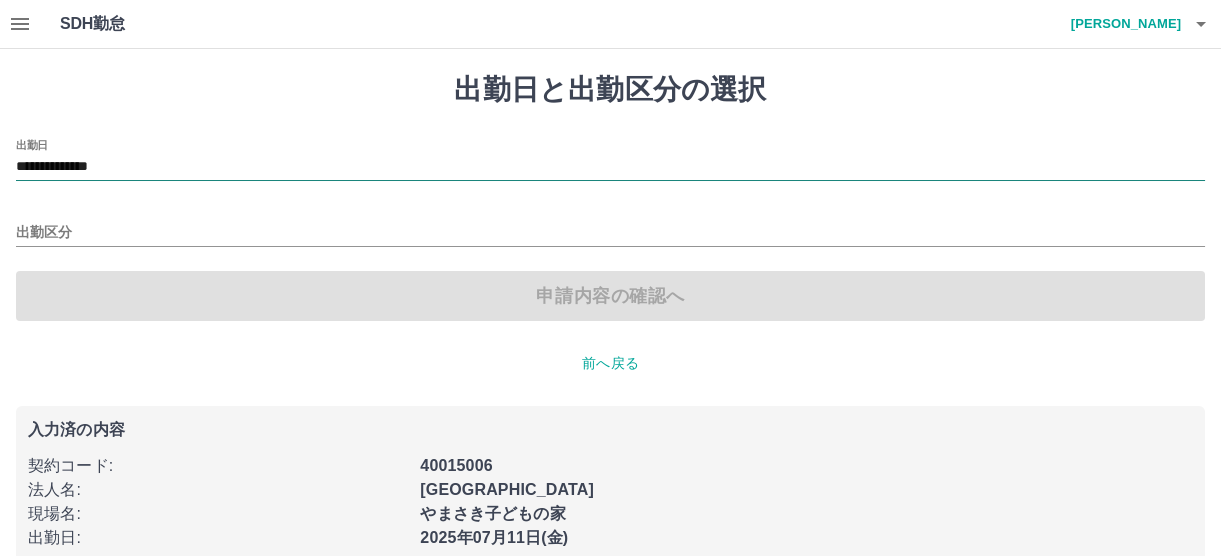 click on "**********" at bounding box center (610, 167) 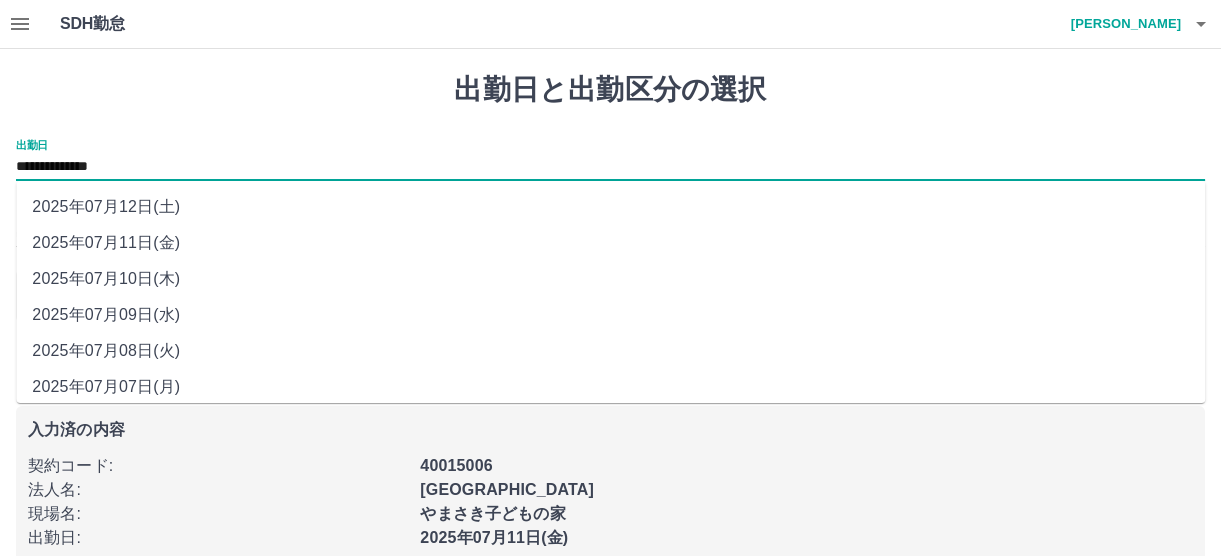 drag, startPoint x: 96, startPoint y: 165, endPoint x: 97, endPoint y: 209, distance: 44.011364 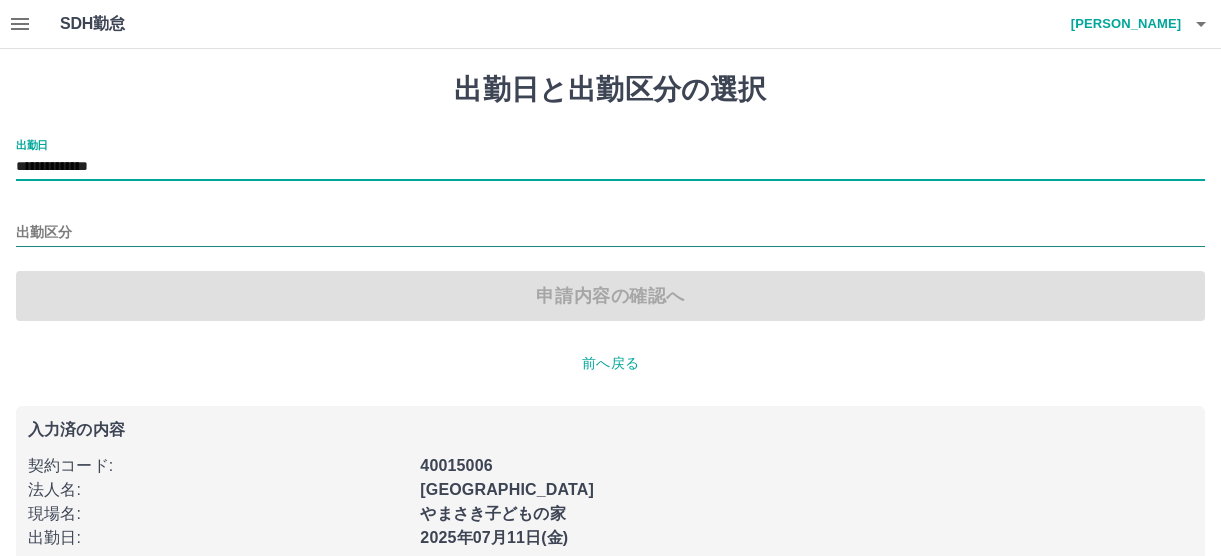 click on "出勤区分" at bounding box center (610, 233) 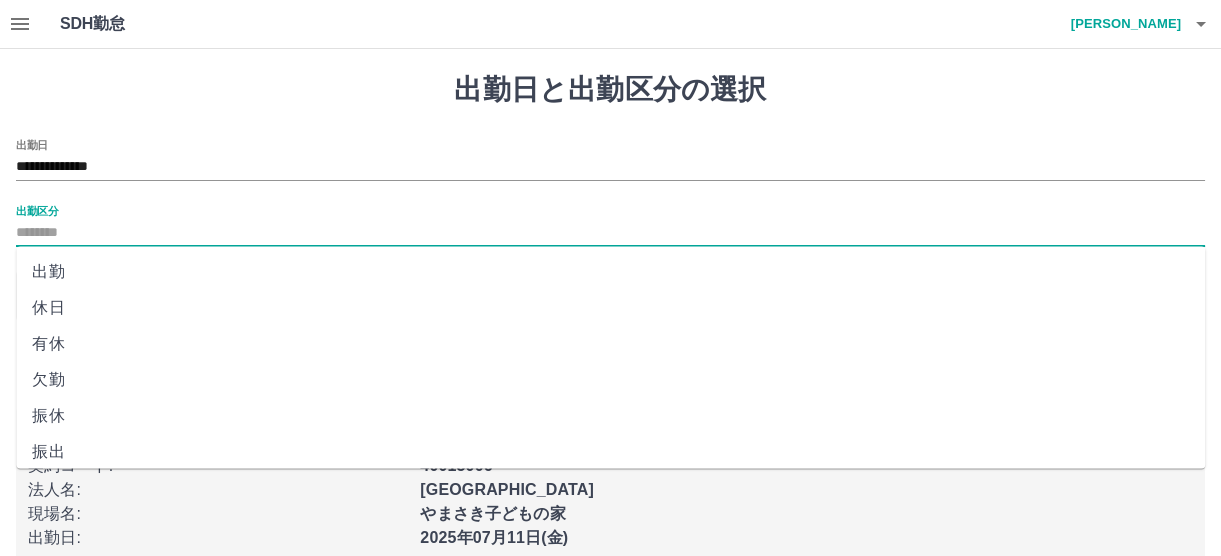 click on "休日" at bounding box center [610, 308] 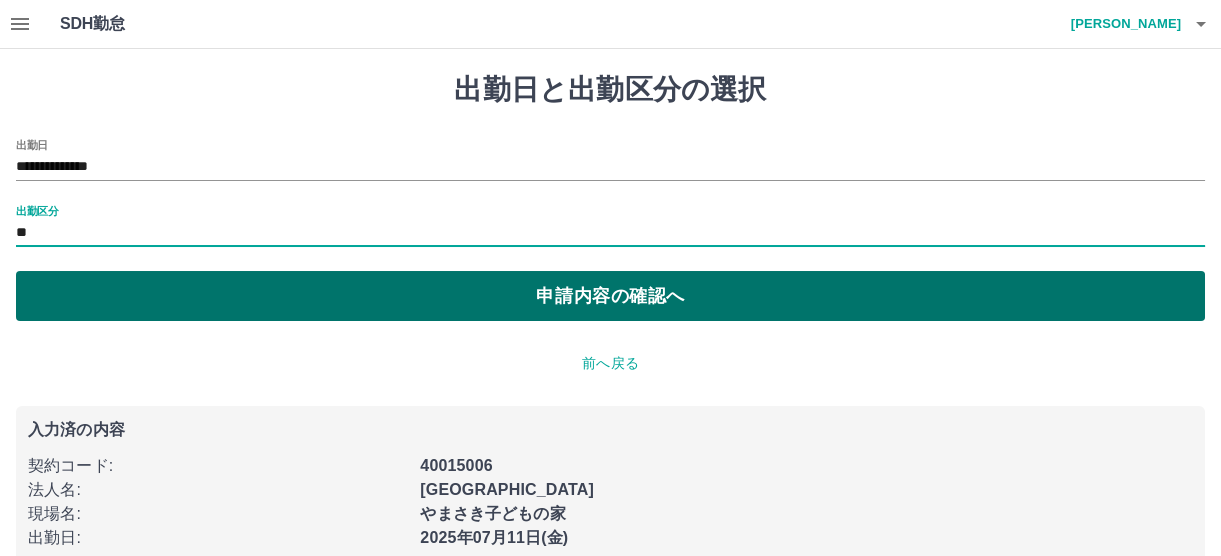 click on "申請内容の確認へ" at bounding box center (610, 296) 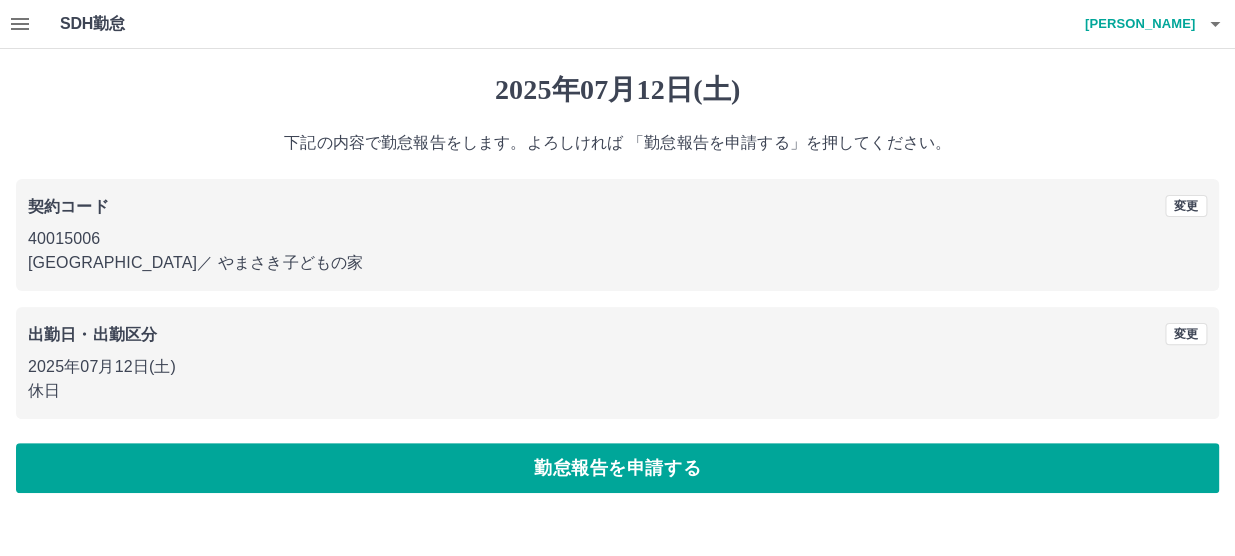 click on "勤怠報告を申請する" at bounding box center (617, 468) 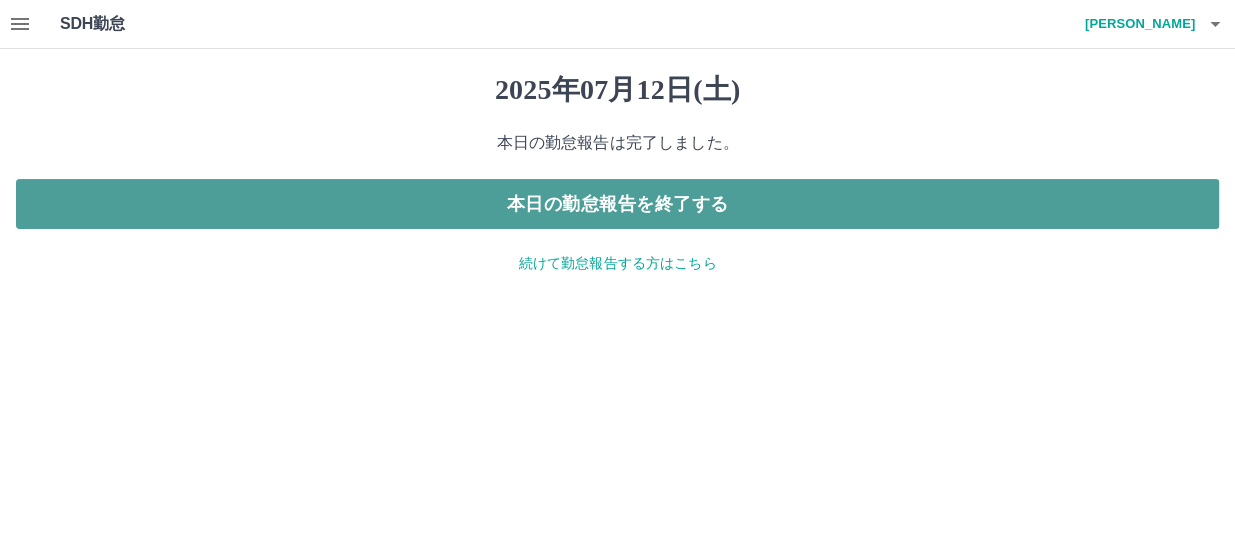 click on "本日の勤怠報告を終了する" at bounding box center (617, 204) 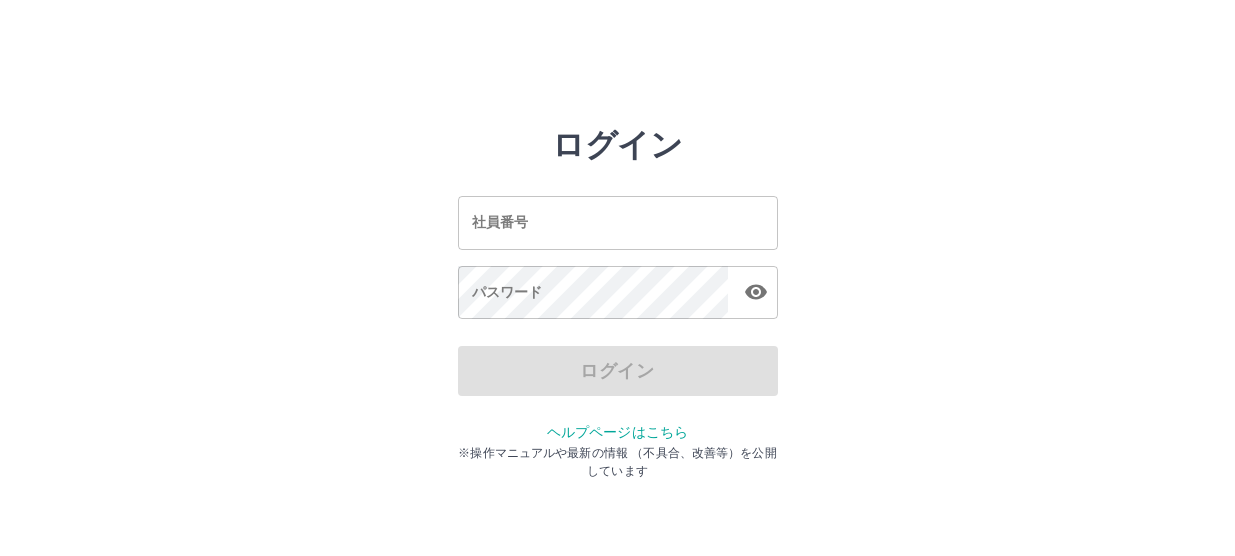scroll, scrollTop: 0, scrollLeft: 0, axis: both 